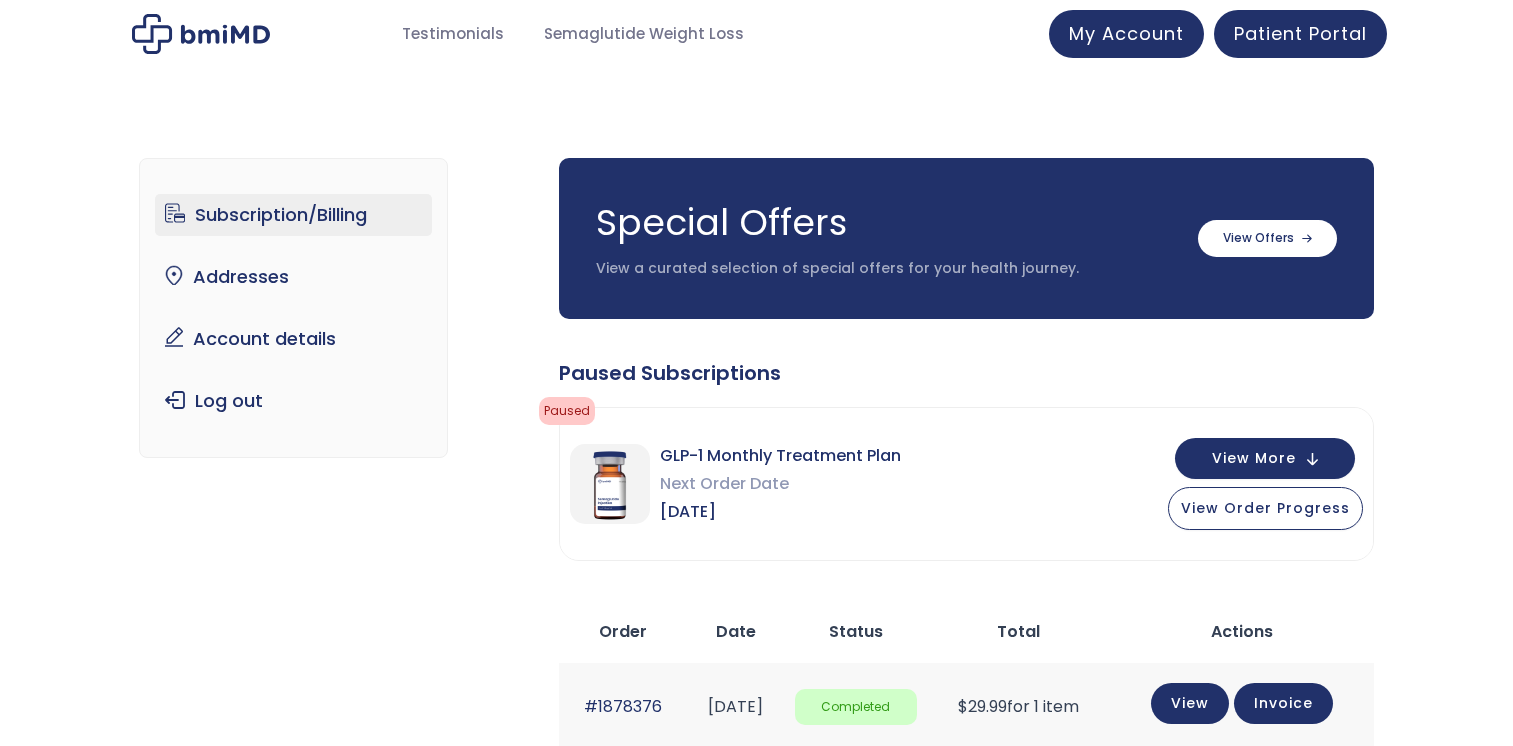 scroll, scrollTop: 0, scrollLeft: 0, axis: both 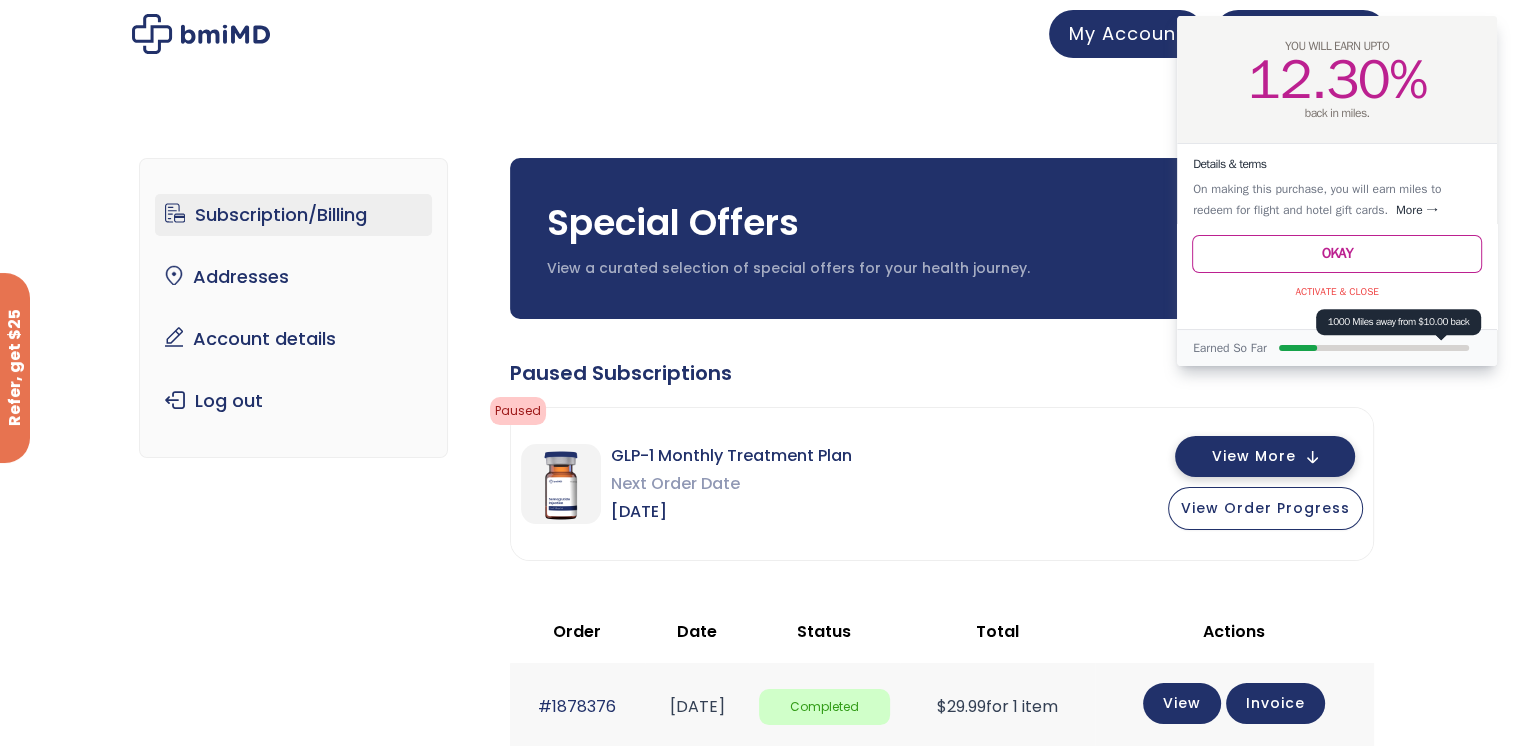 click on "View More" at bounding box center [1254, 456] 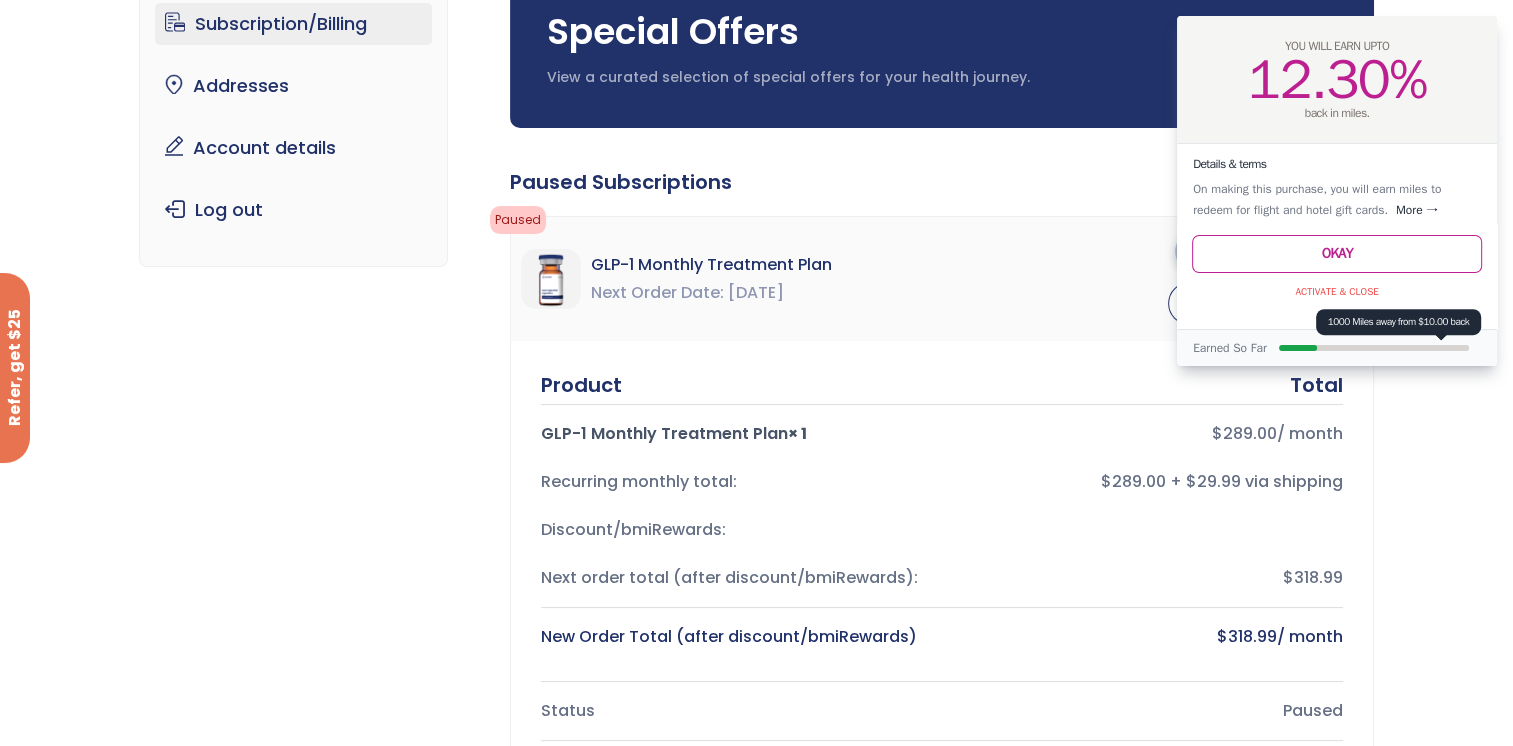 scroll, scrollTop: 212, scrollLeft: 0, axis: vertical 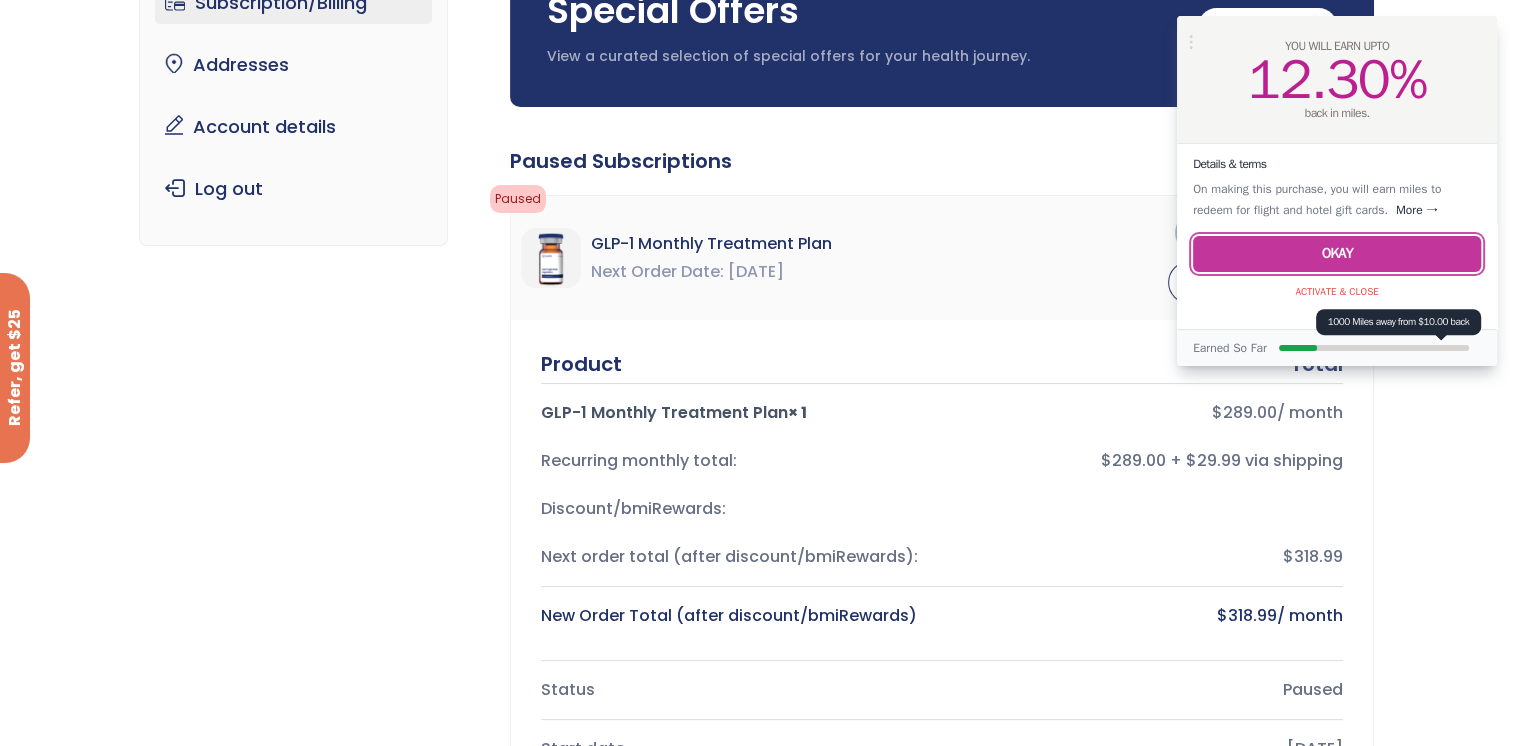 click on "Okay" at bounding box center (1337, 254) 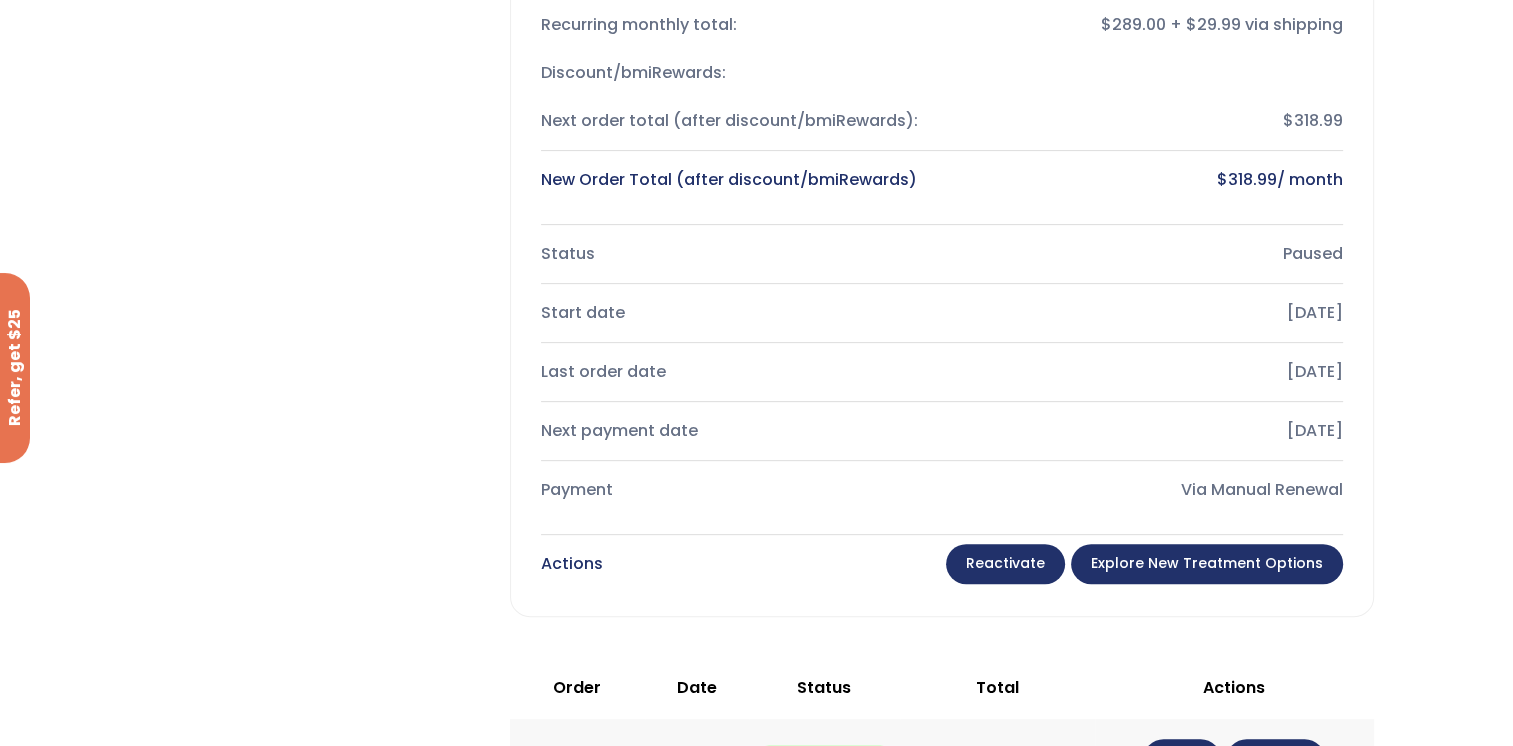 scroll, scrollTop: 0, scrollLeft: 0, axis: both 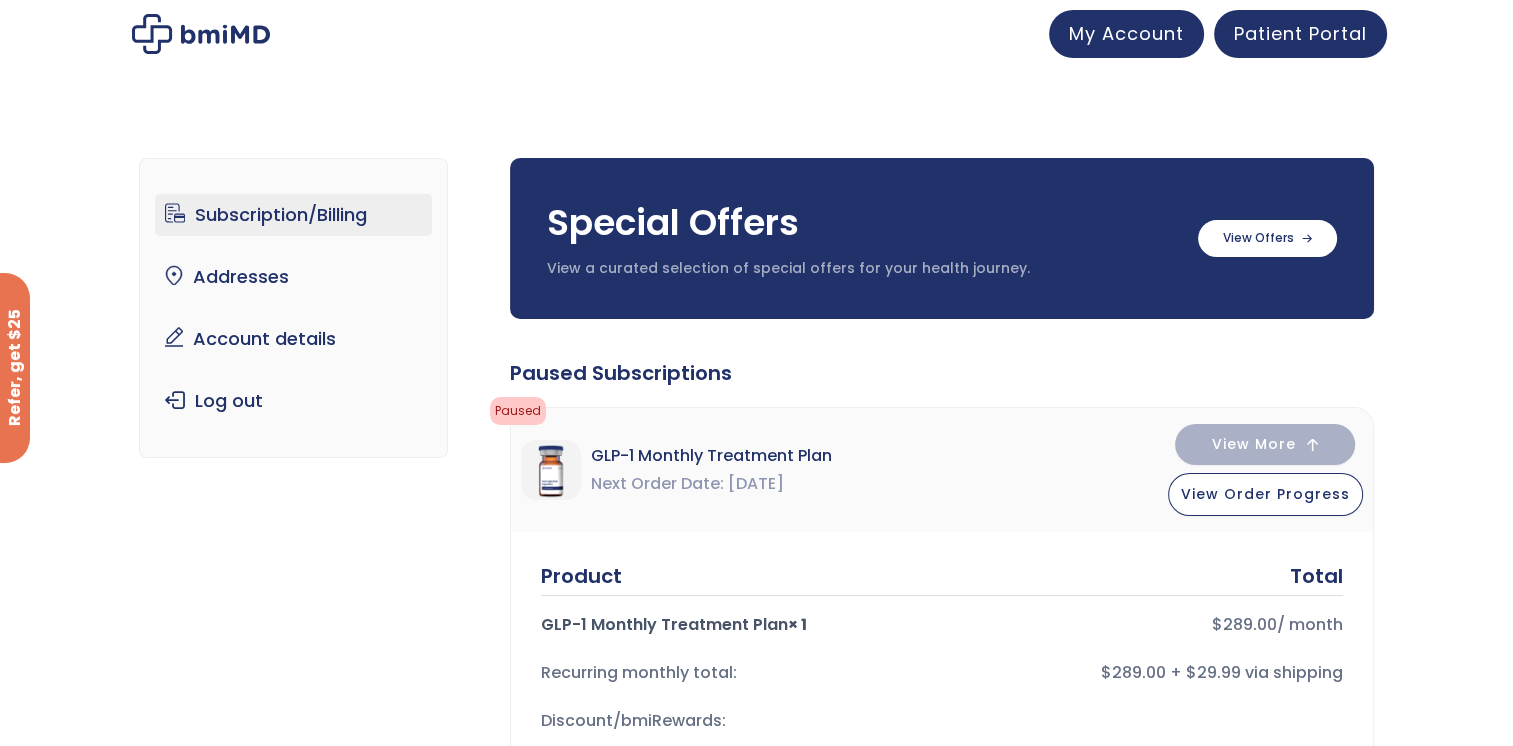 click on "Subscription/Billing
bmiRewards
Addresses
Account details
Submit a Review
Log out
Subscription/Billing
Special Offers
View a curated selection of special offers for your health journey.
Semaglutide 3 month $233/month + FREE SHIPPING" at bounding box center [756, 997] 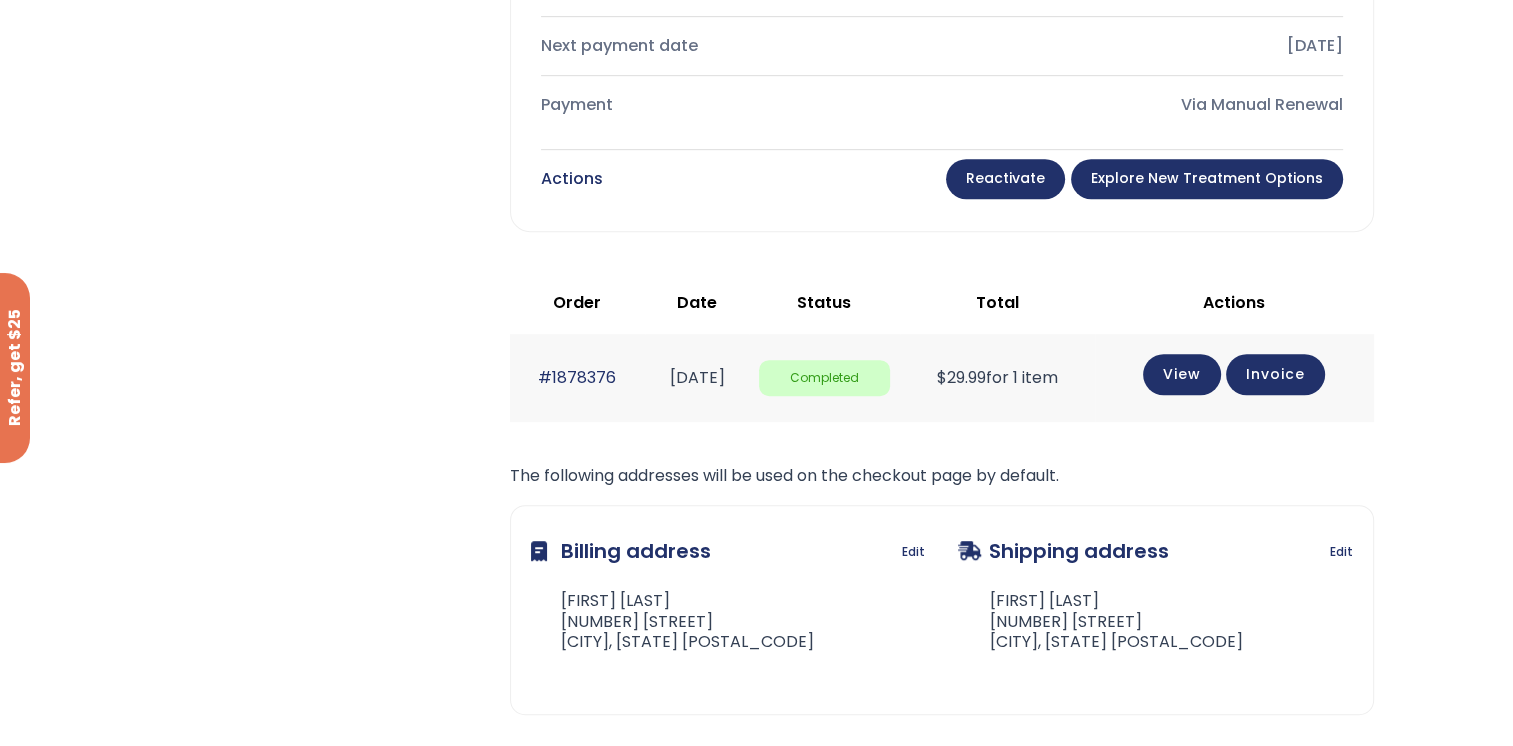 scroll, scrollTop: 1042, scrollLeft: 0, axis: vertical 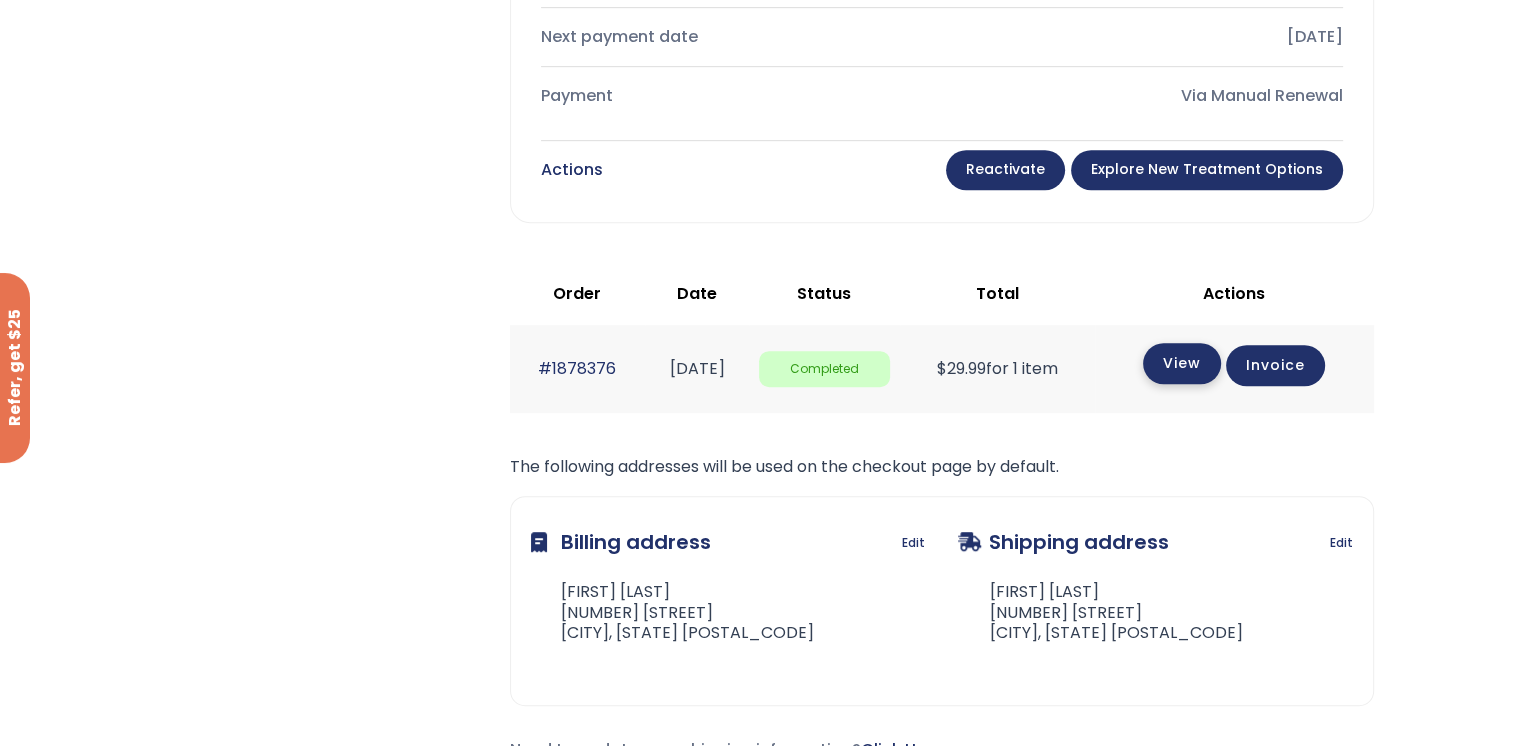 click on "View" at bounding box center (1182, 363) 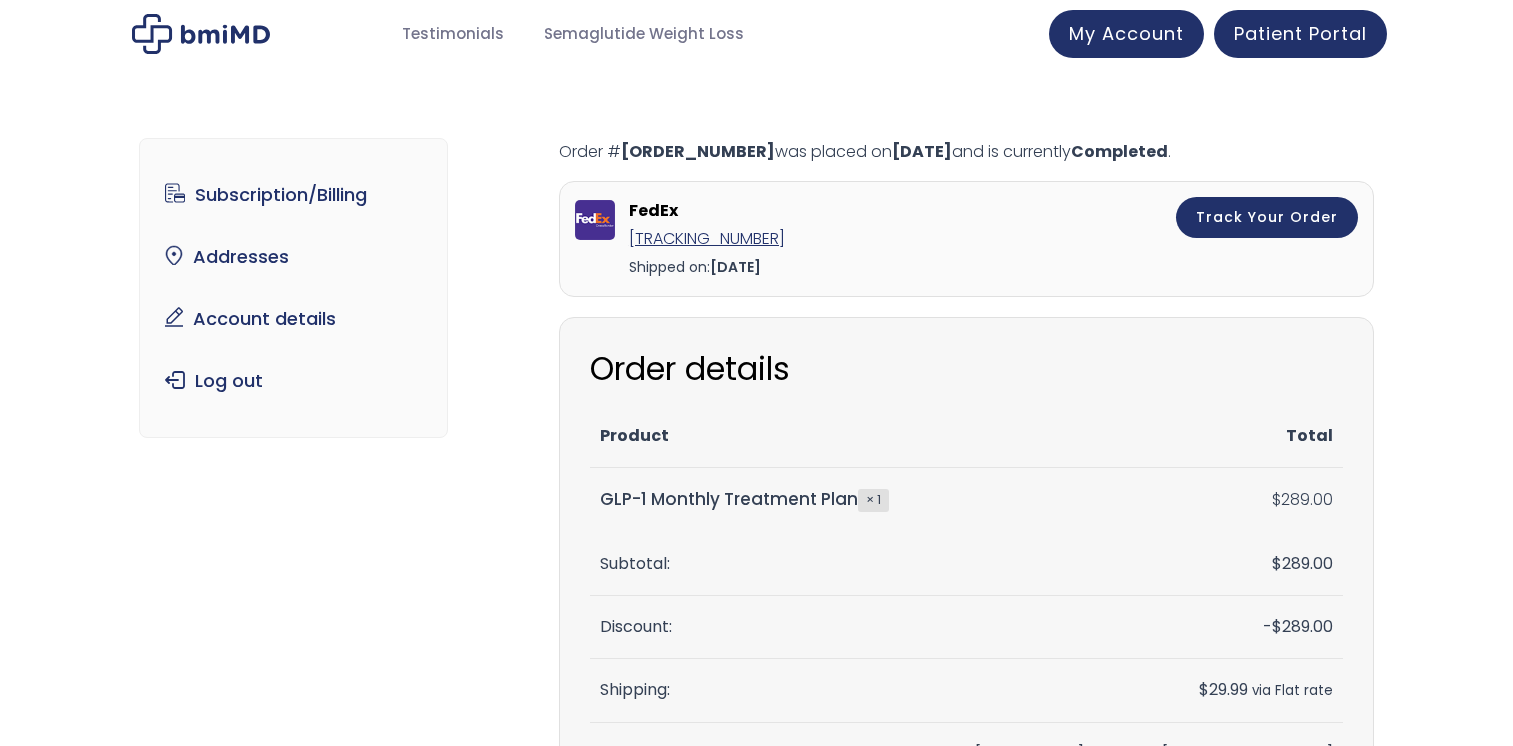 scroll, scrollTop: 0, scrollLeft: 0, axis: both 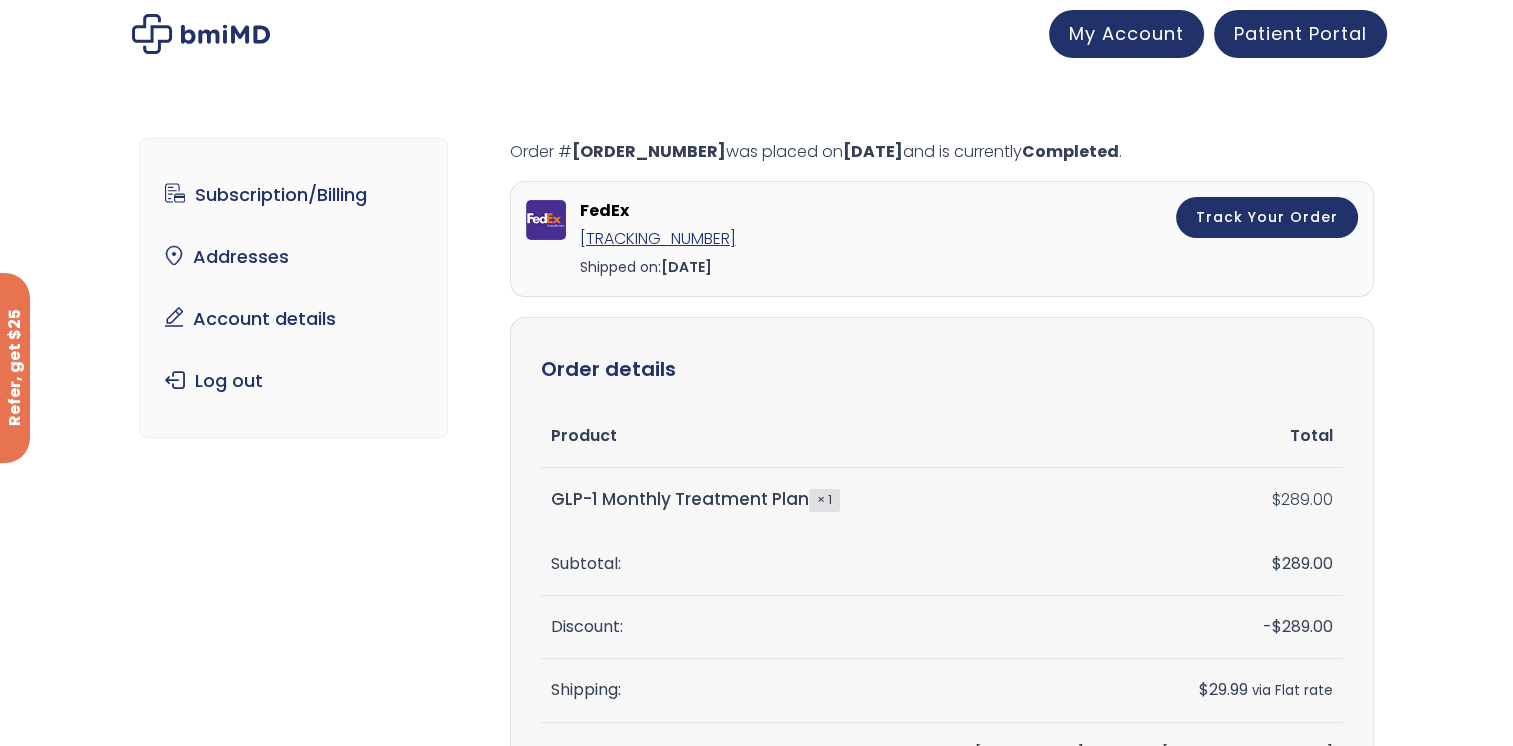 click on "Order # [ORDER_NUMBER] was placed on [DATE] and is currently Completed.
Tracking Information
FedEx
[TRACKING_NUMBER]
Shipped on:  [DATE]
Track Your Order
Order details
Product
Total
GLP-1 Monthly Treatment Plan  × 1
$ 289.00
Subtotal:
$ 289.00
Discount:
- $ 289.00
Shipping:
$ 29.99   via Flat rate
Payment method:
$" at bounding box center (756, 773) 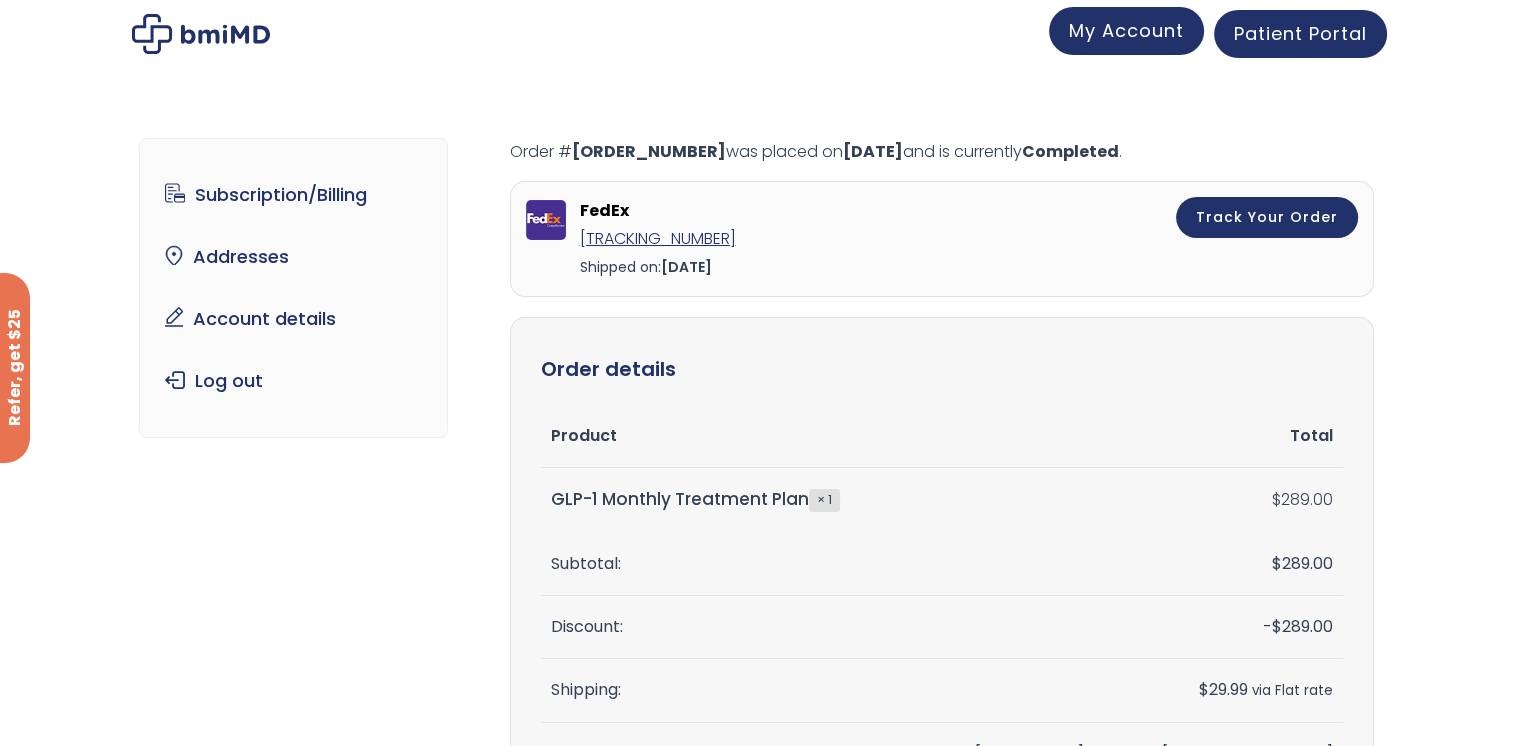 click on "My Account" at bounding box center (1126, 31) 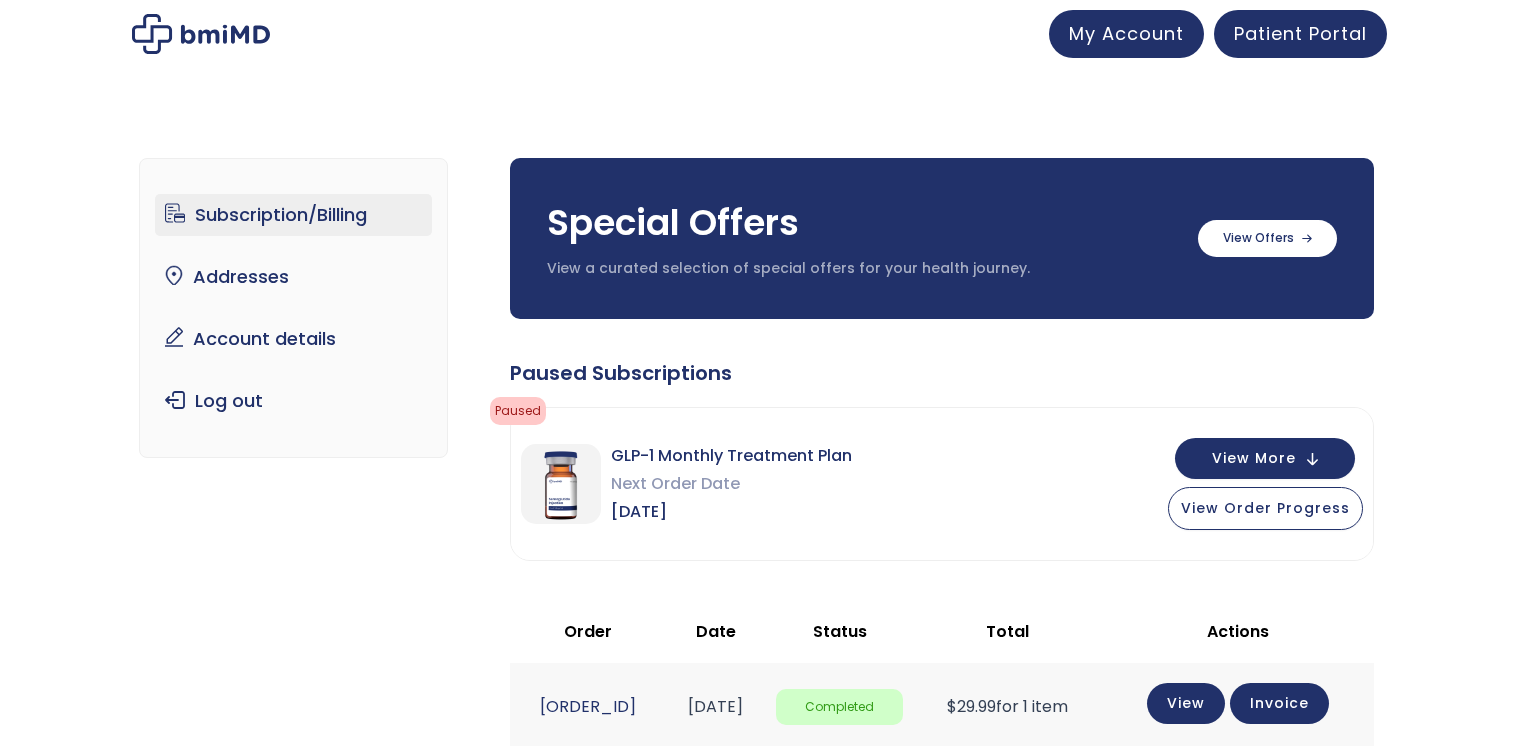 scroll, scrollTop: 0, scrollLeft: 0, axis: both 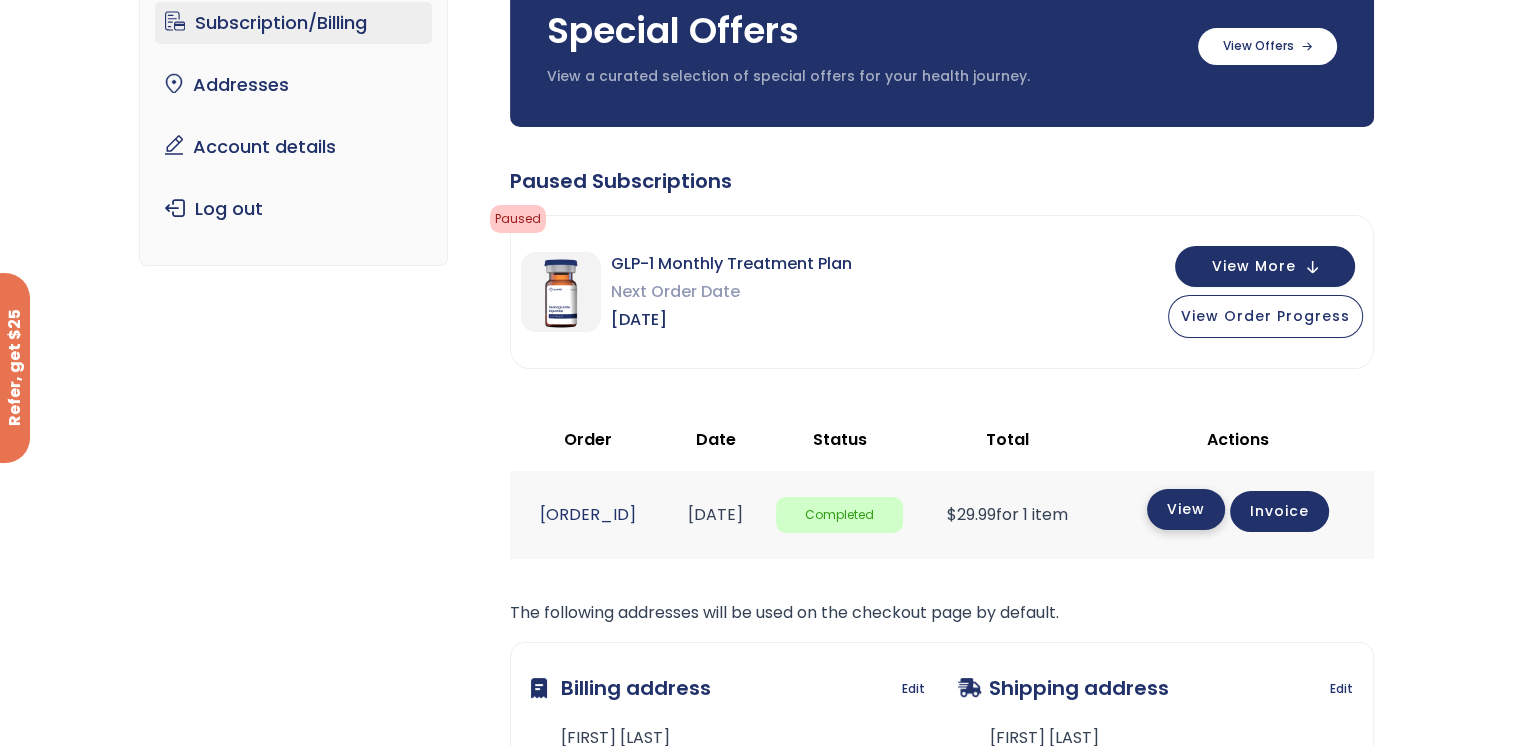 click on "View" at bounding box center (1186, 509) 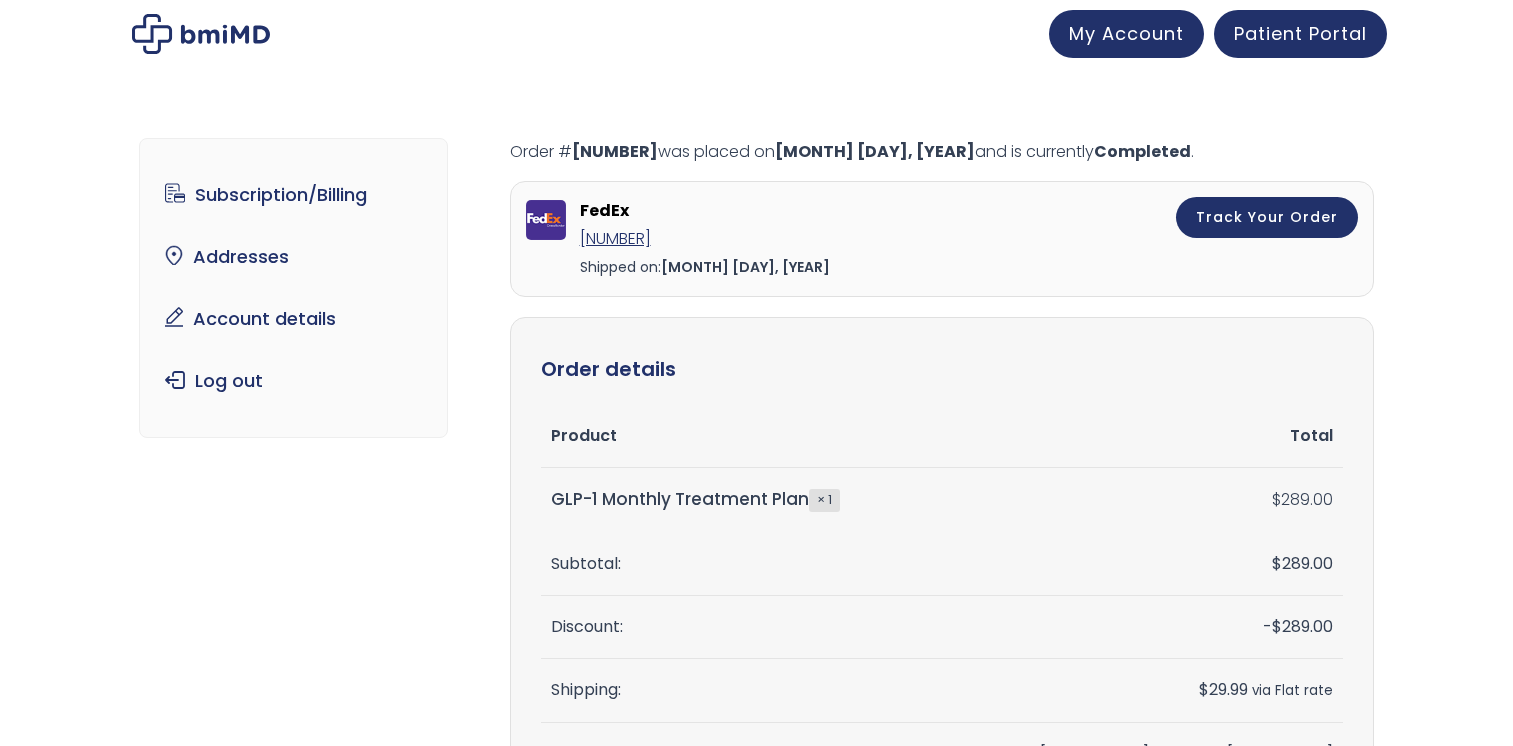 scroll, scrollTop: 0, scrollLeft: 0, axis: both 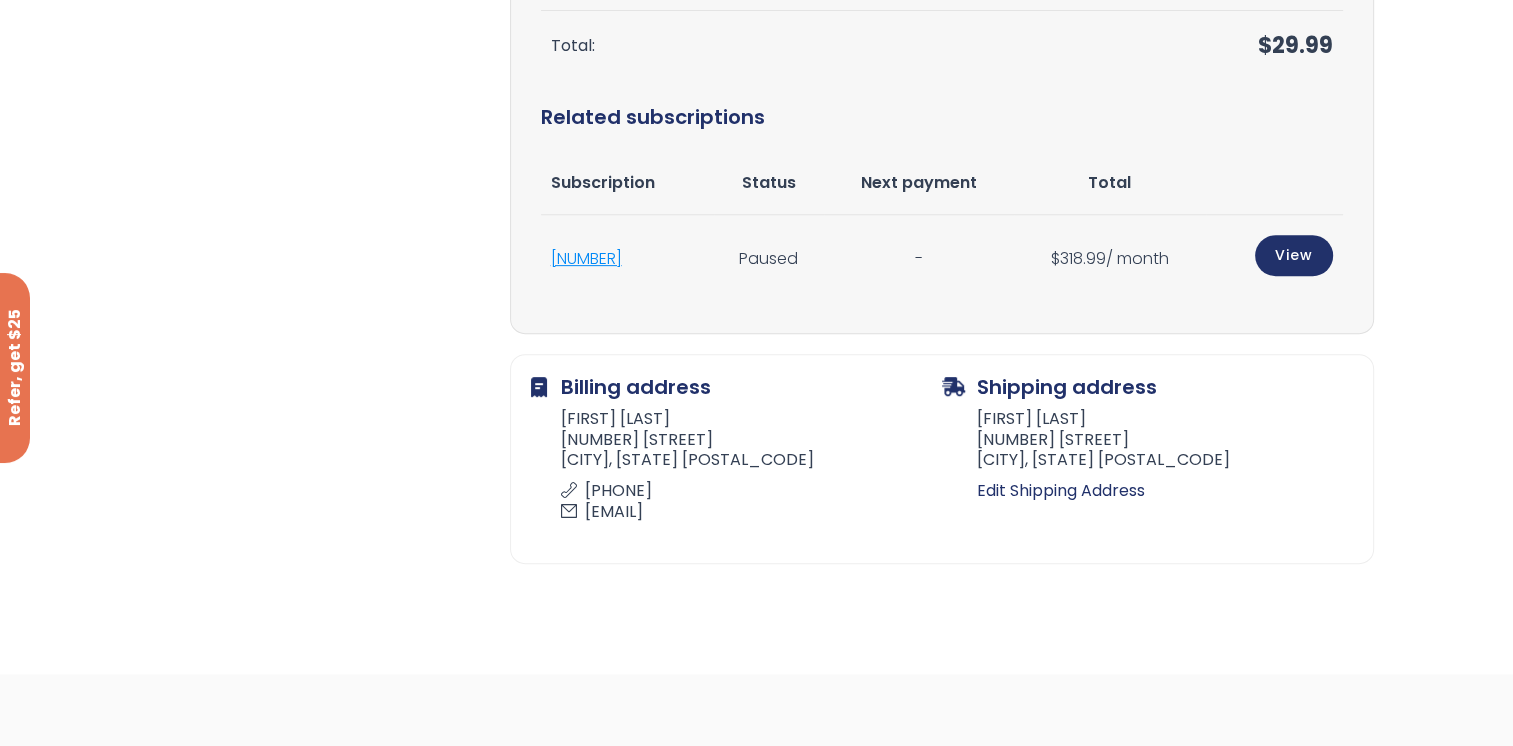 click on "#1878377" at bounding box center (586, 258) 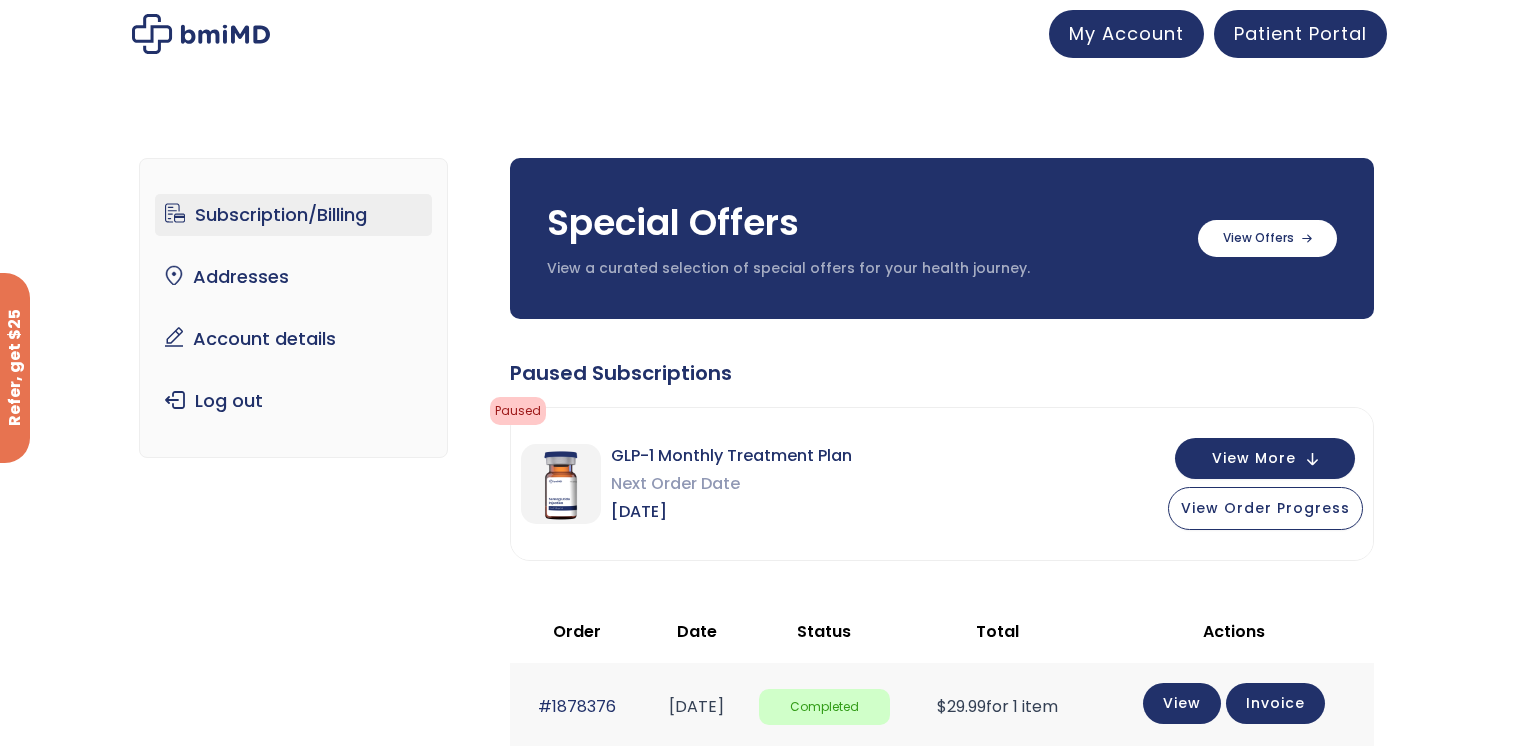 scroll, scrollTop: 0, scrollLeft: 0, axis: both 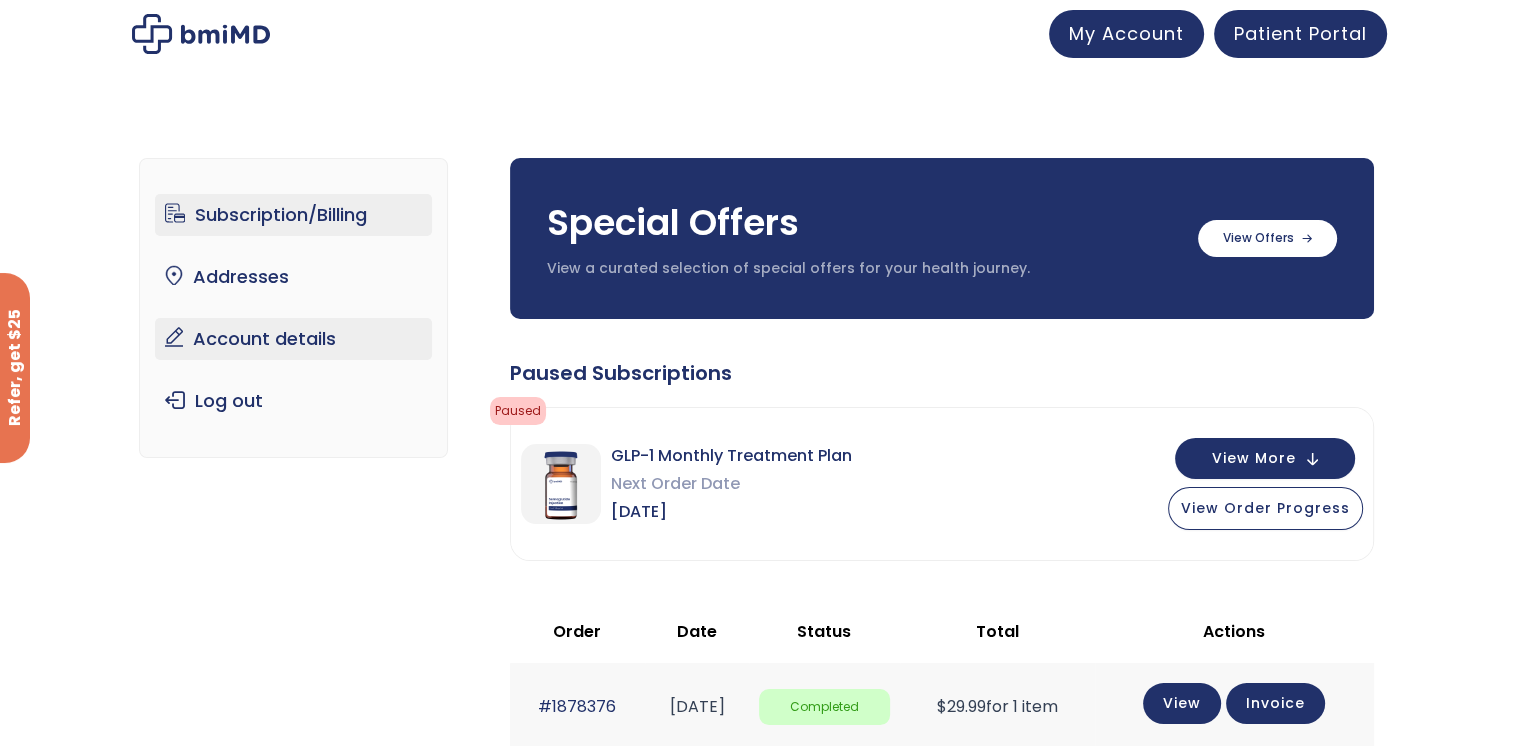 click on "Account details" at bounding box center [293, 339] 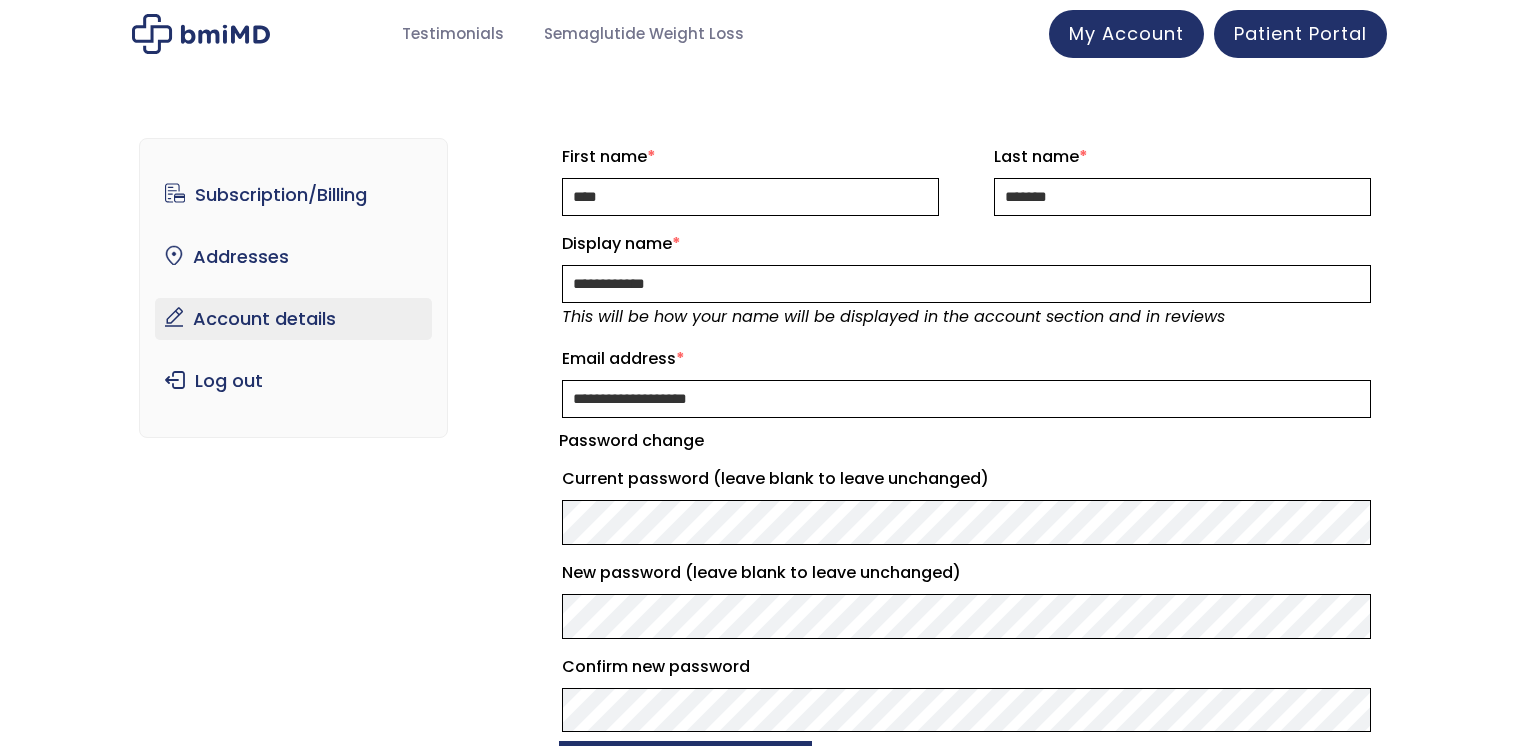 scroll, scrollTop: 0, scrollLeft: 0, axis: both 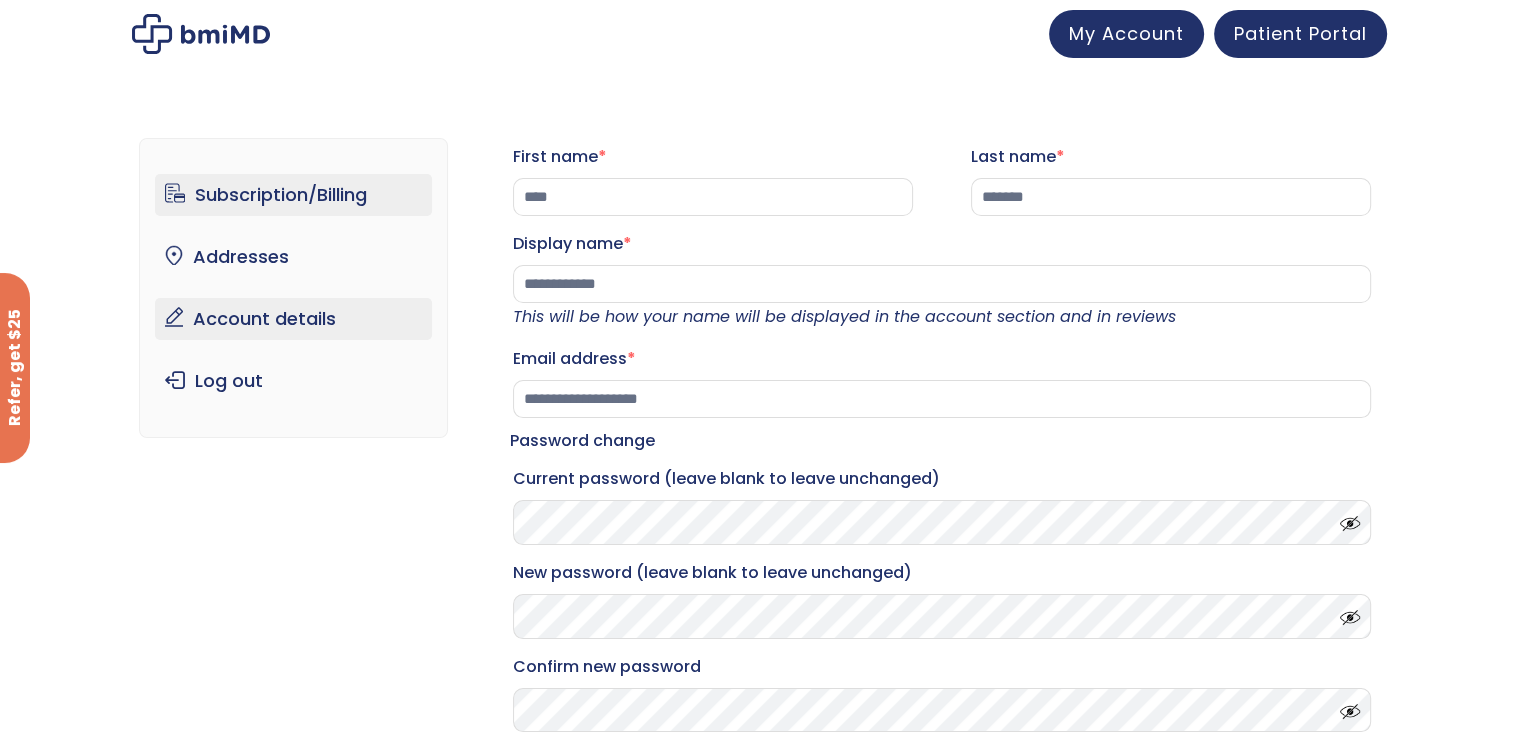 click on "Subscription/Billing" at bounding box center (293, 195) 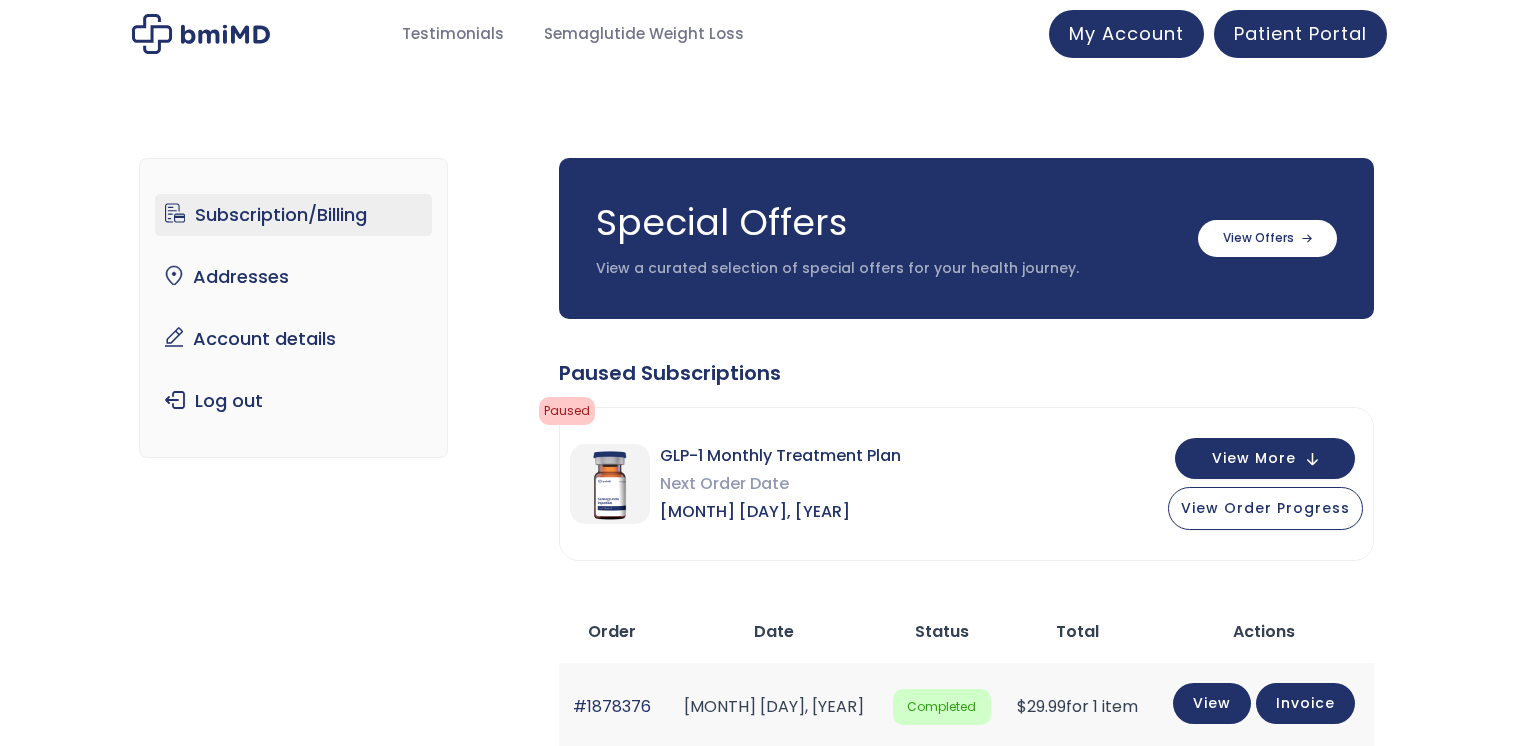 scroll, scrollTop: 0, scrollLeft: 0, axis: both 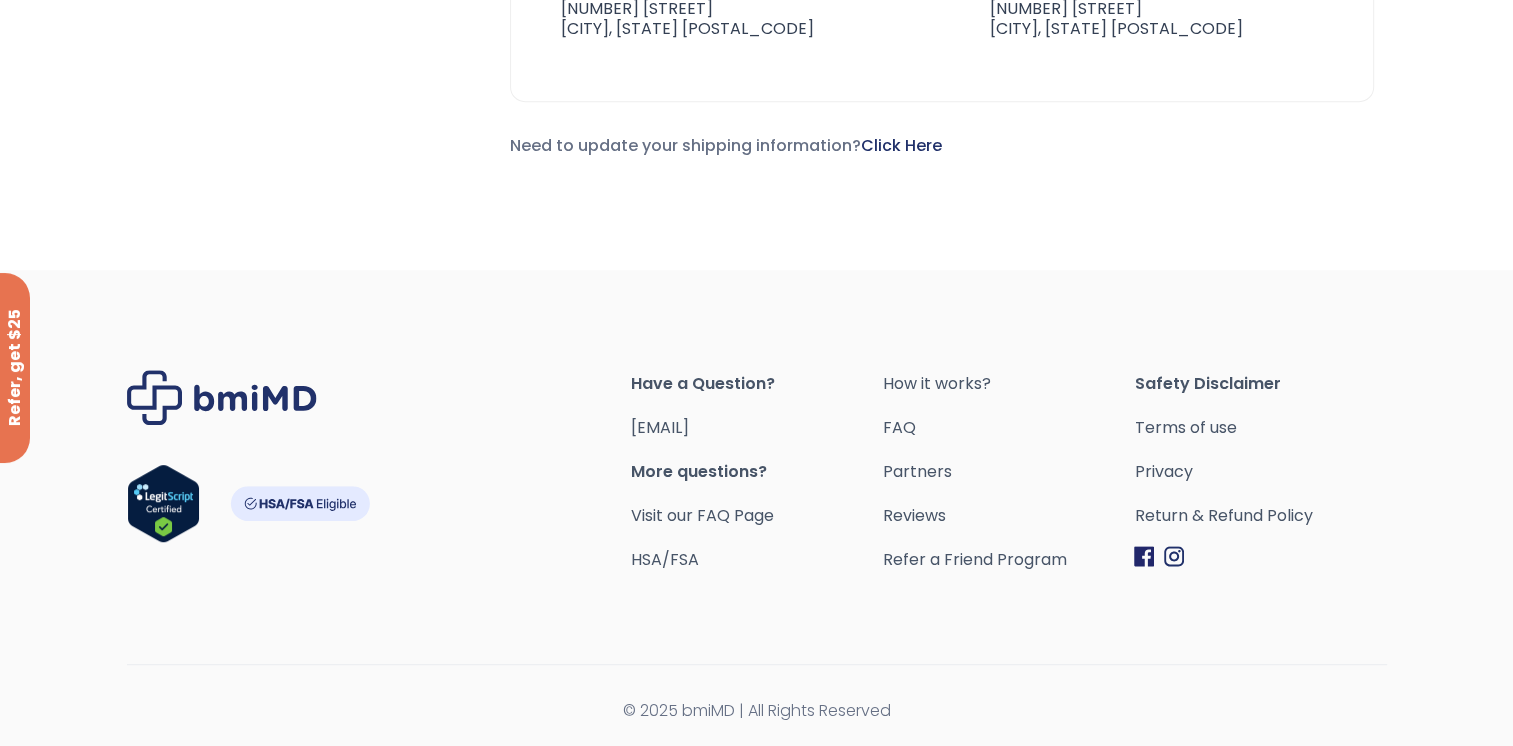click on "Have a Question?
orders@bmiMD.com
More questions?
Visit our FAQ Page
HSA/FSA" at bounding box center [757, 473] 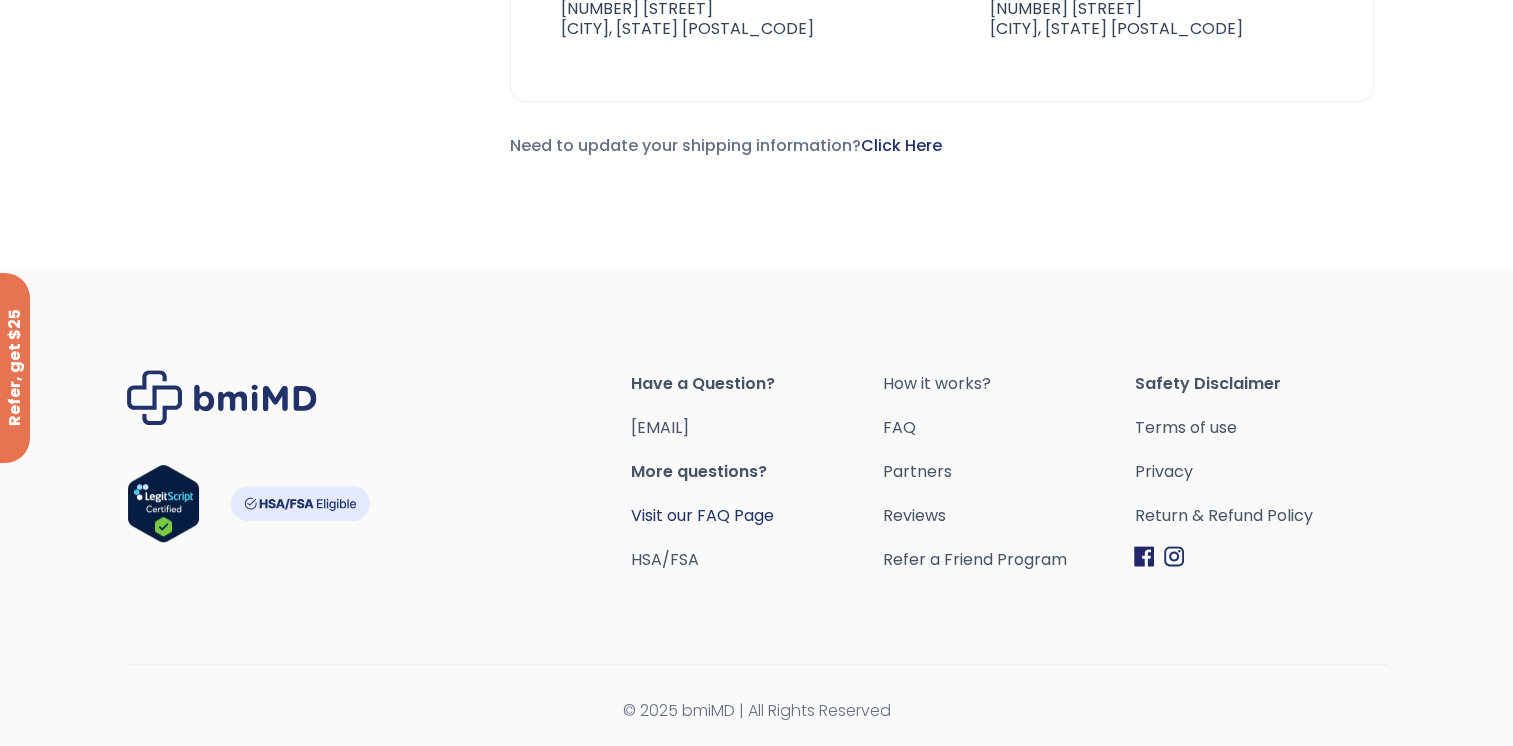 click on "Visit our FAQ Page" at bounding box center (702, 515) 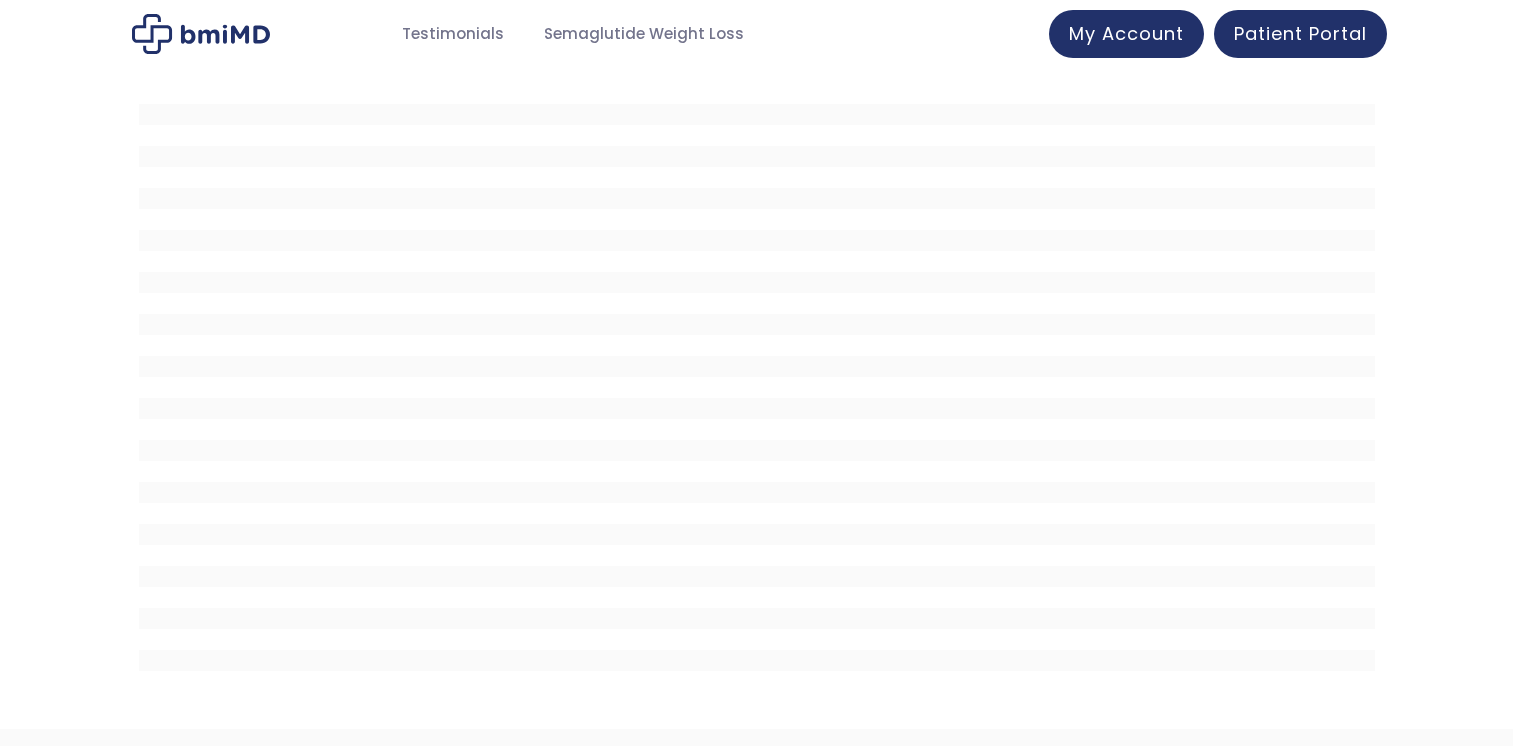scroll, scrollTop: 0, scrollLeft: 0, axis: both 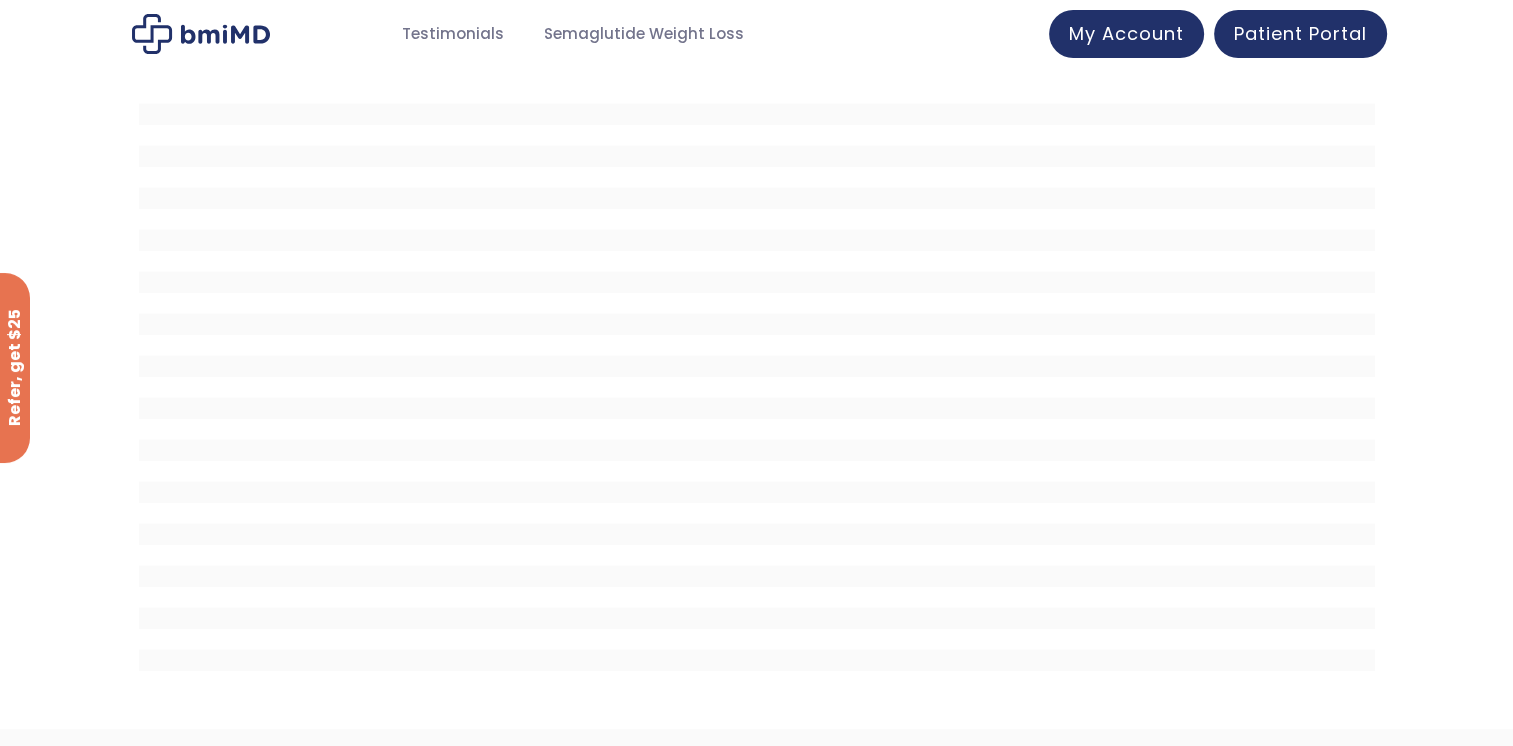 click at bounding box center (757, 398) 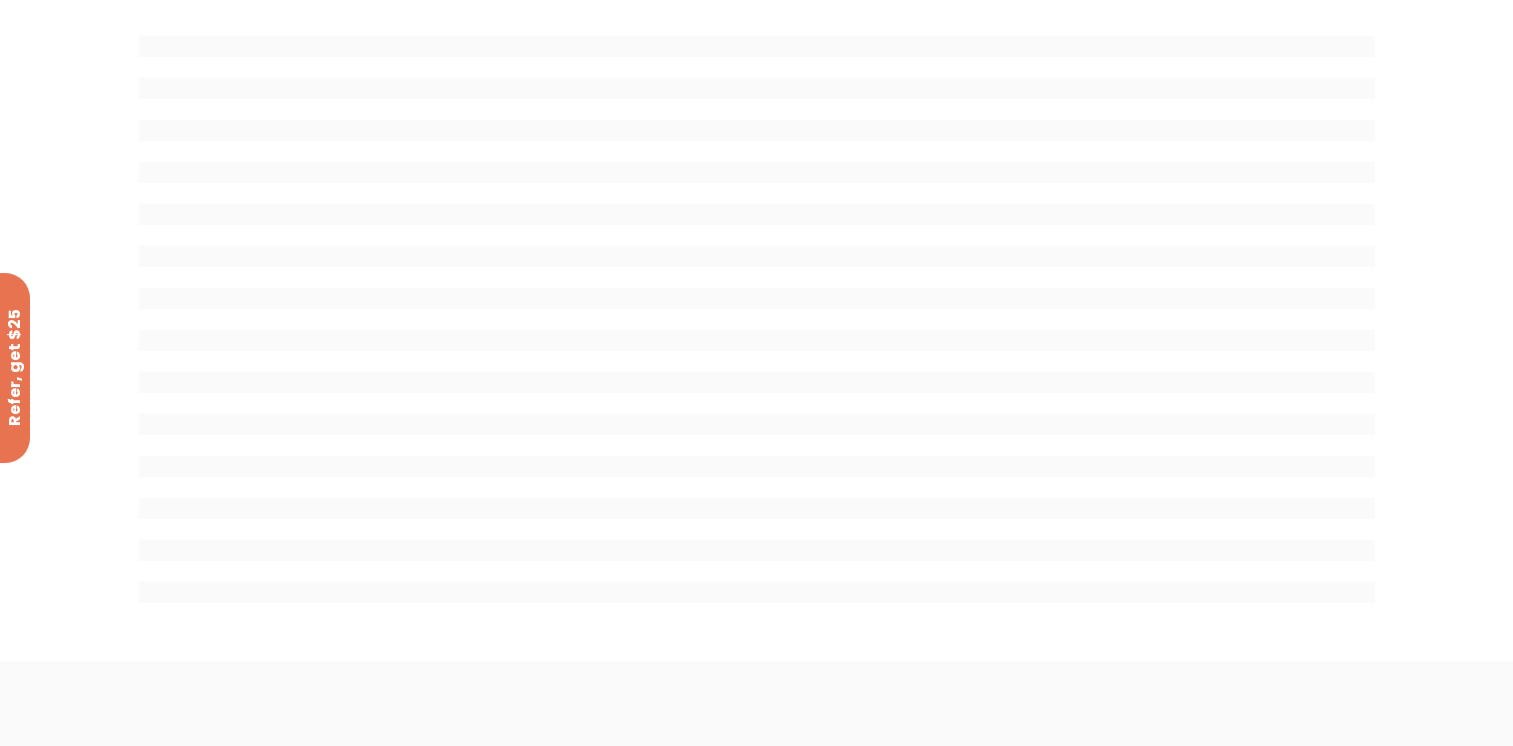 scroll, scrollTop: 71, scrollLeft: 0, axis: vertical 